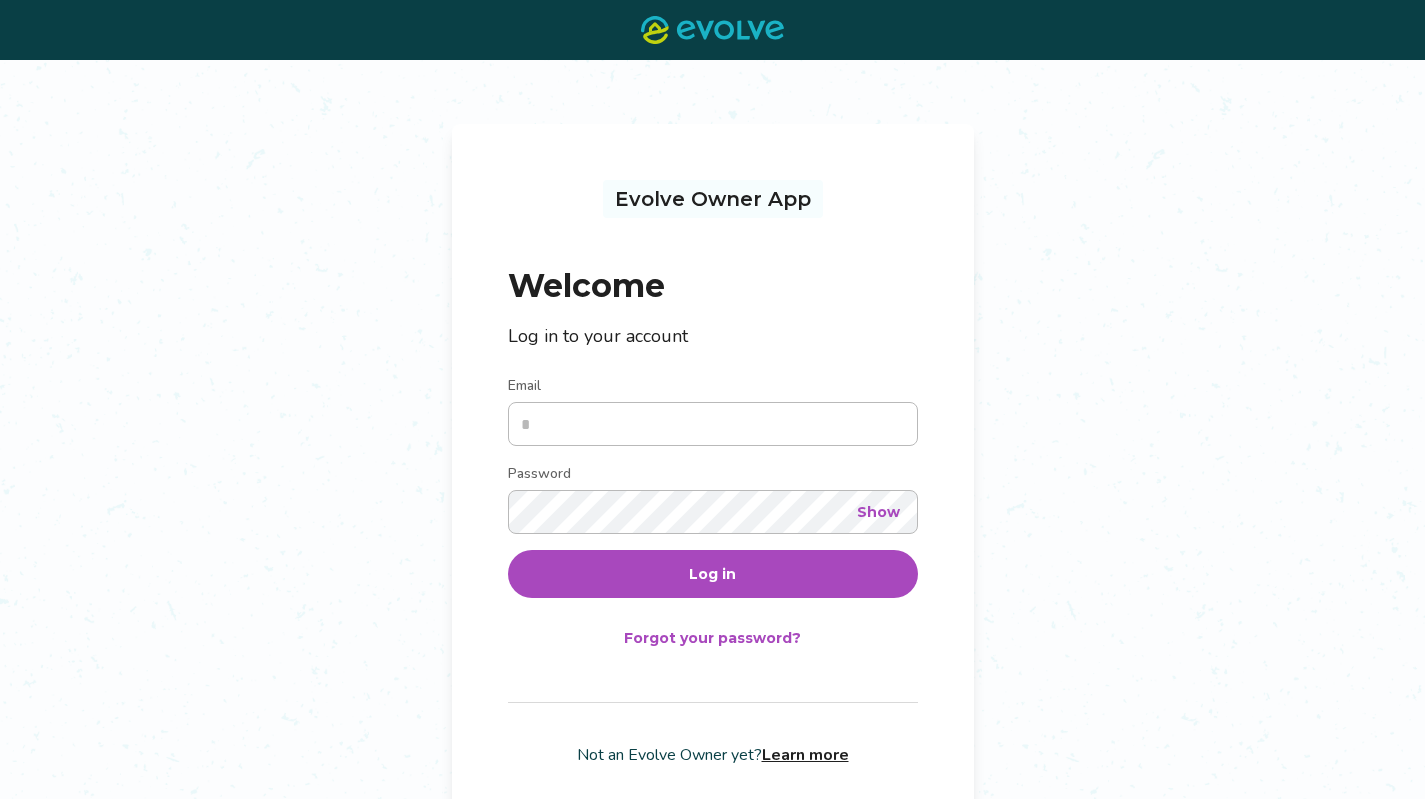 scroll, scrollTop: 0, scrollLeft: 0, axis: both 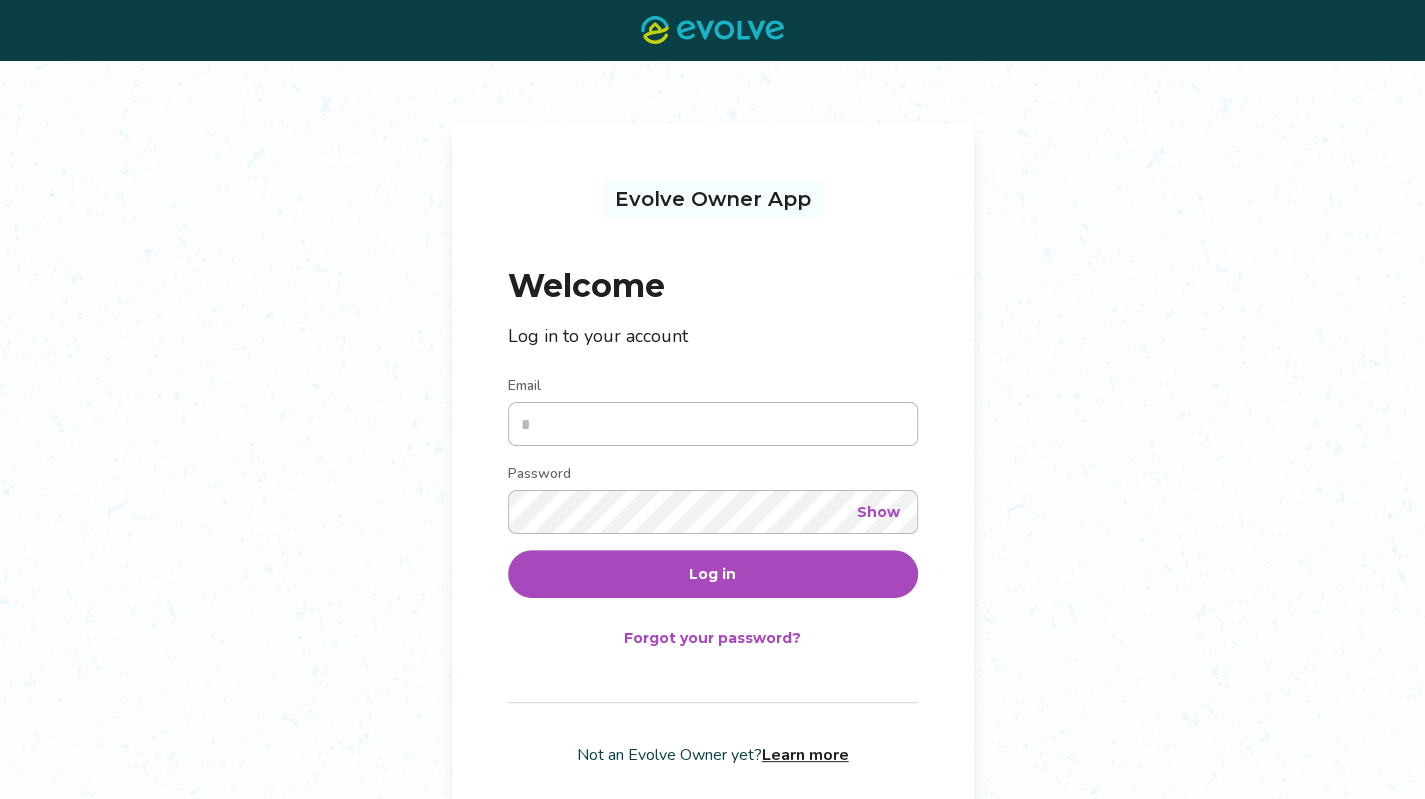 type on "**********" 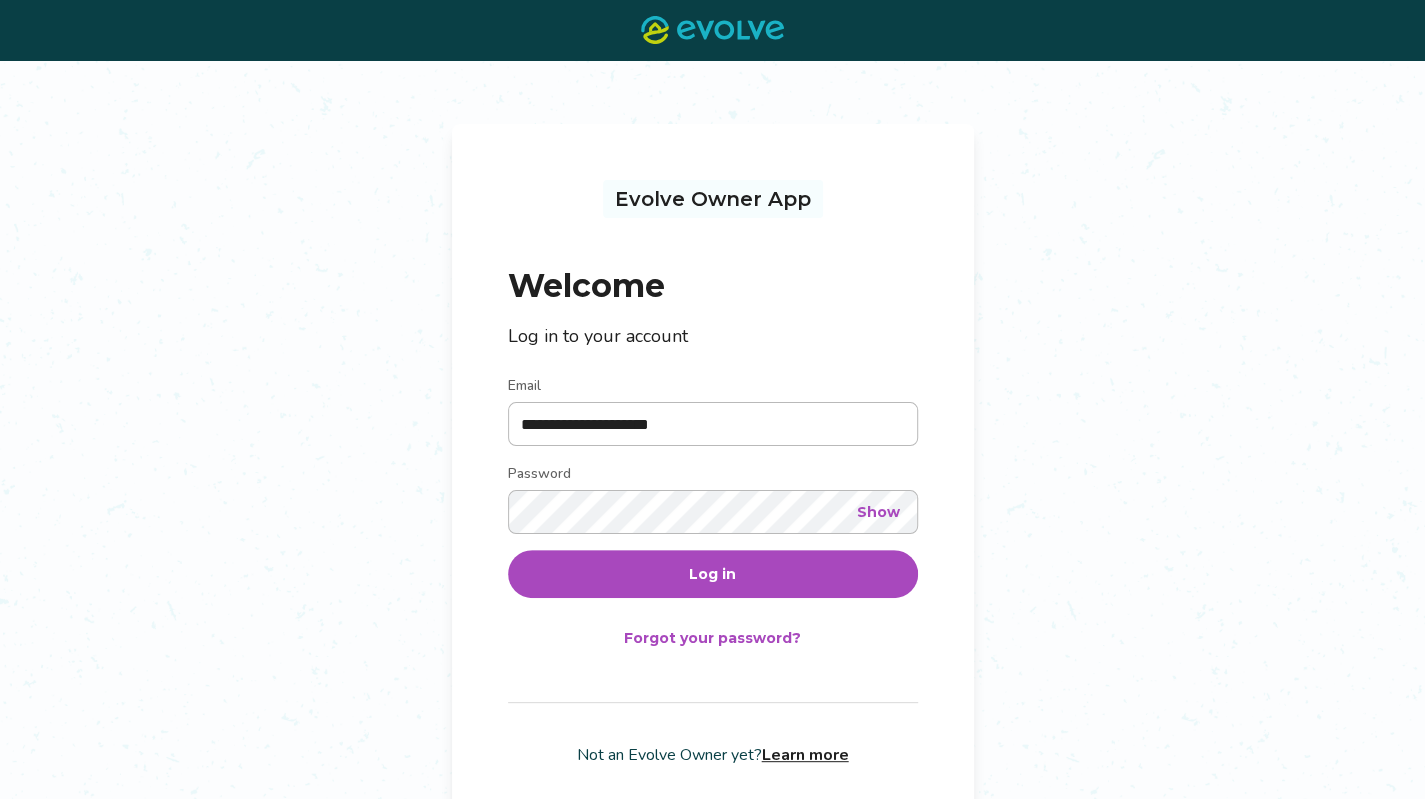 drag, startPoint x: 0, startPoint y: 0, endPoint x: 1294, endPoint y: 496, distance: 1385.8037 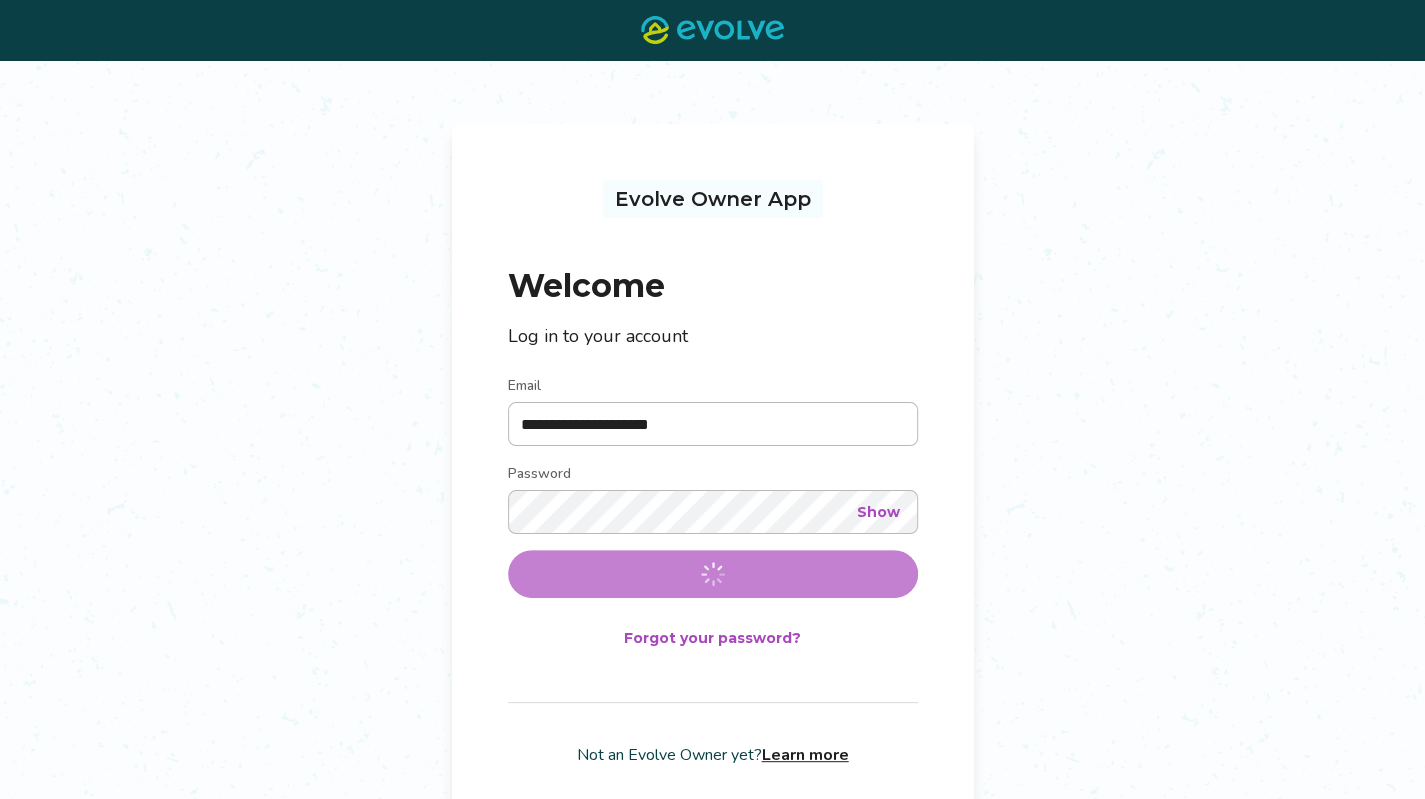 click on "**********" at bounding box center (712, 441) 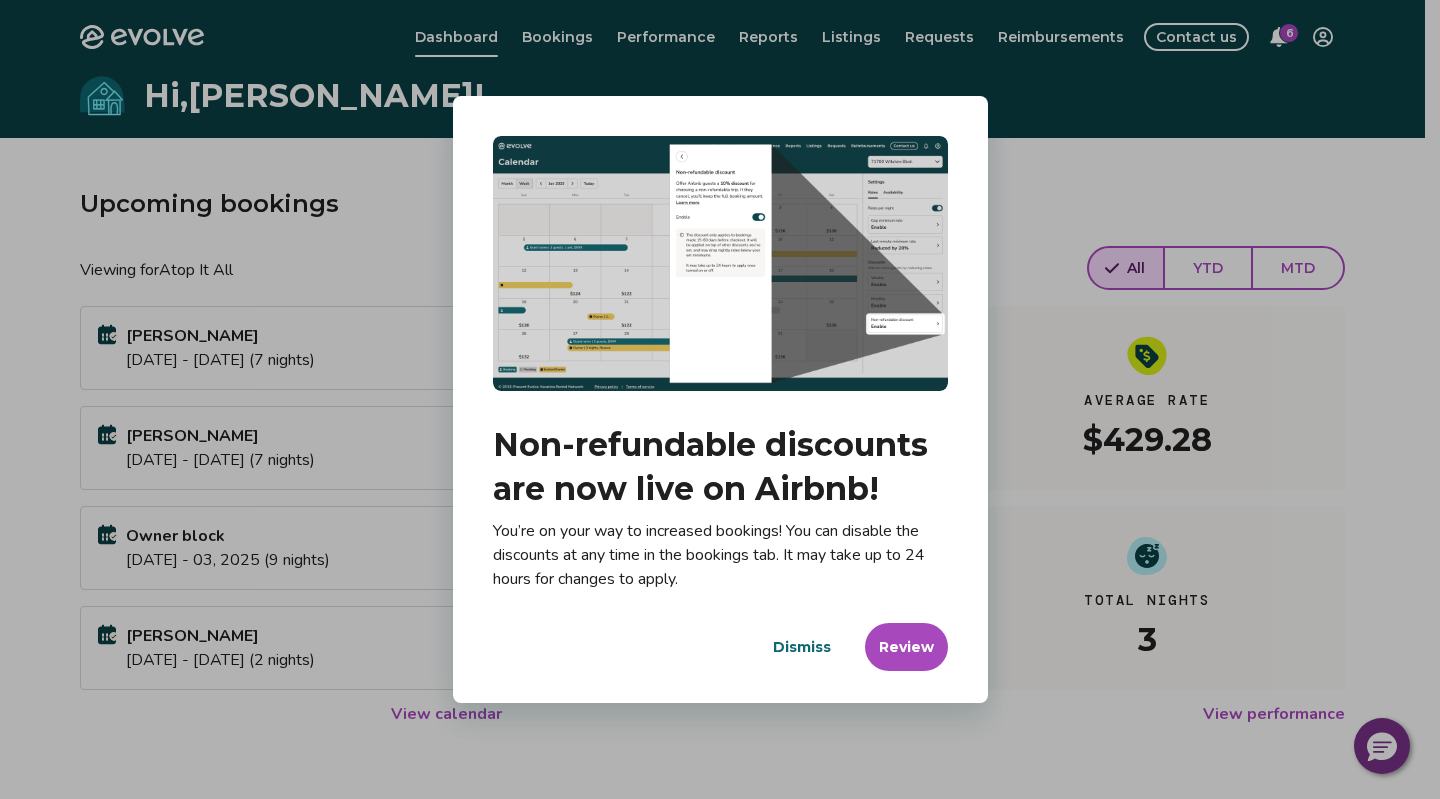 click on "Dismiss" at bounding box center (802, 647) 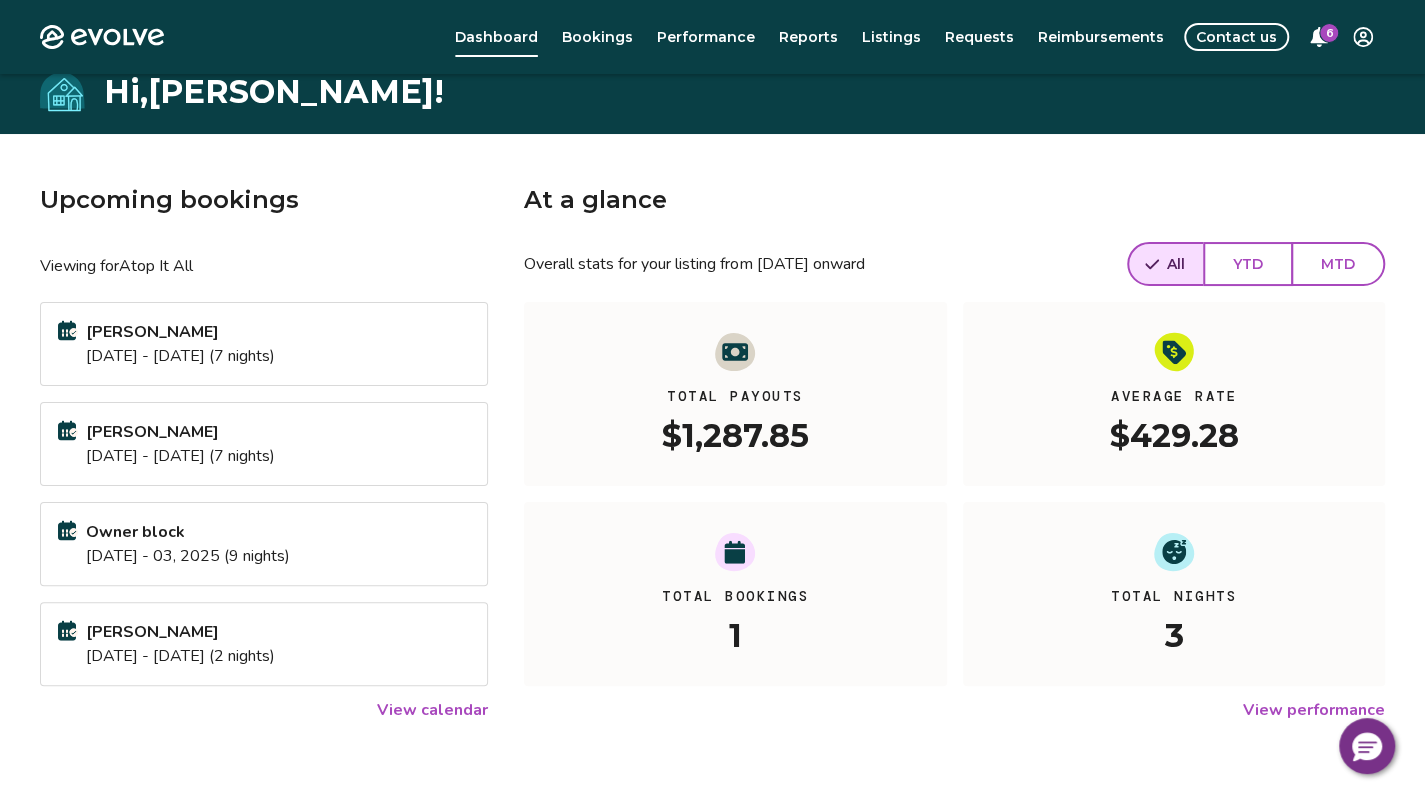 scroll, scrollTop: 0, scrollLeft: 0, axis: both 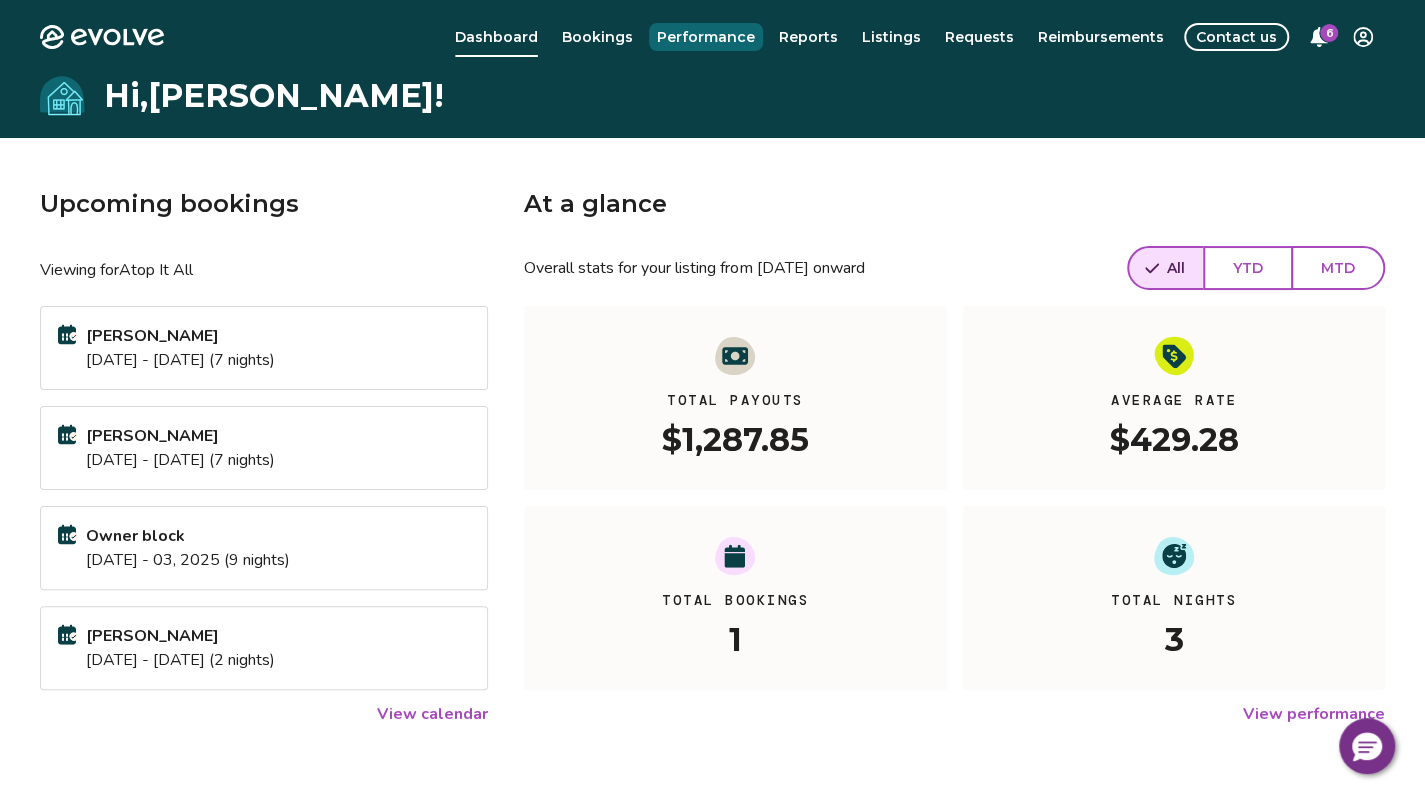click on "Performance" at bounding box center [706, 37] 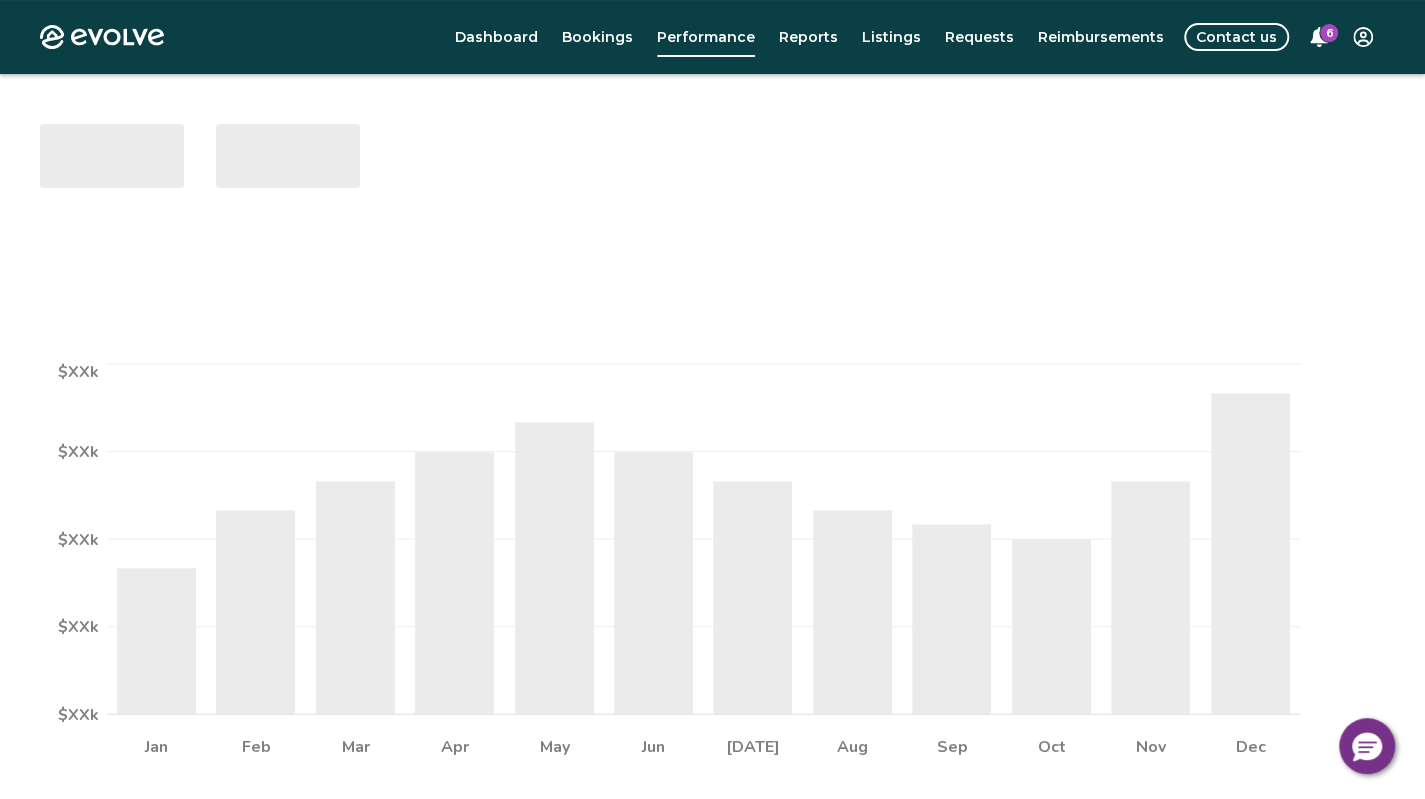 scroll, scrollTop: 153, scrollLeft: 0, axis: vertical 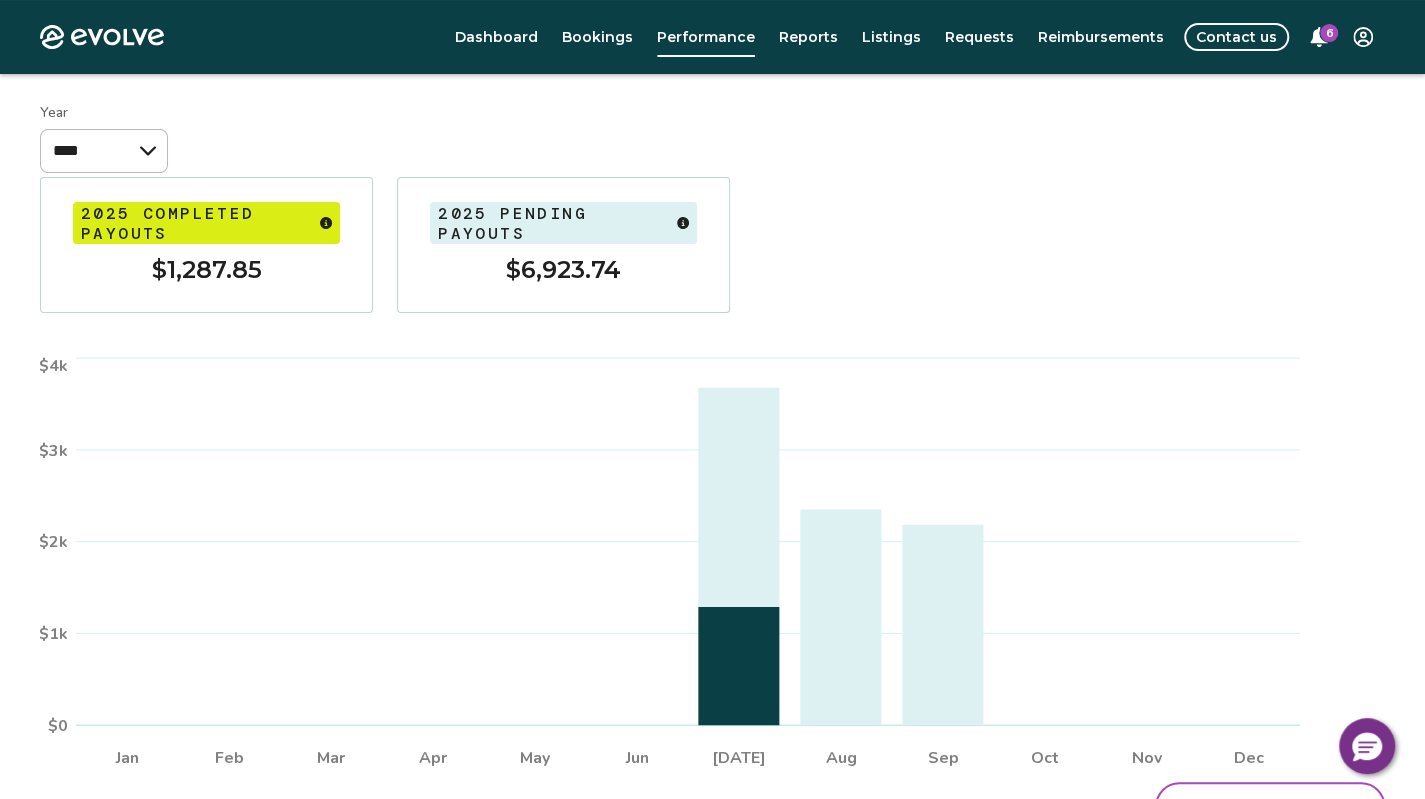 click on "Jan Feb Mar Apr May Jun [DATE] Aug Sep Oct Nov Dec $0 $1k $2k $3k $4k" 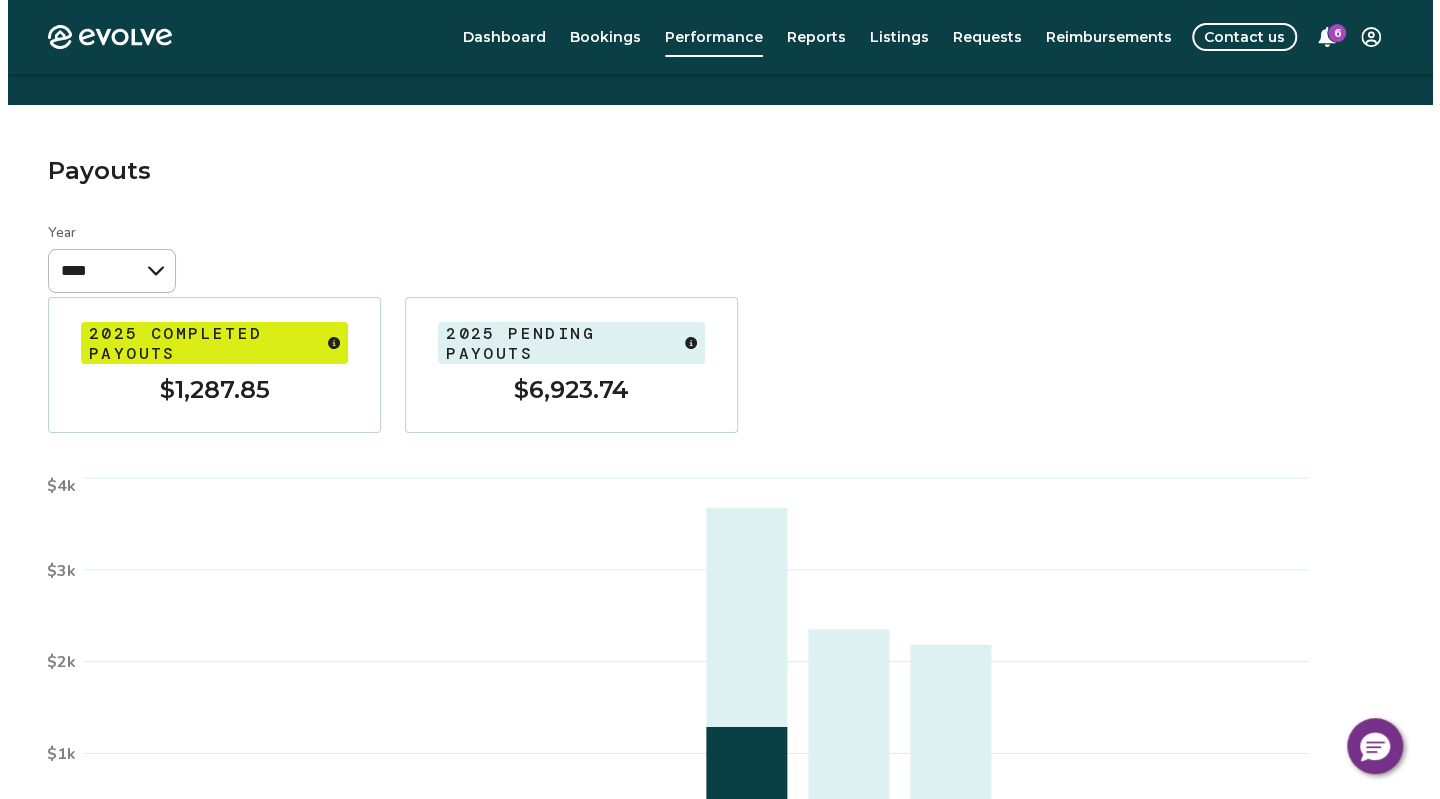 scroll, scrollTop: 0, scrollLeft: 0, axis: both 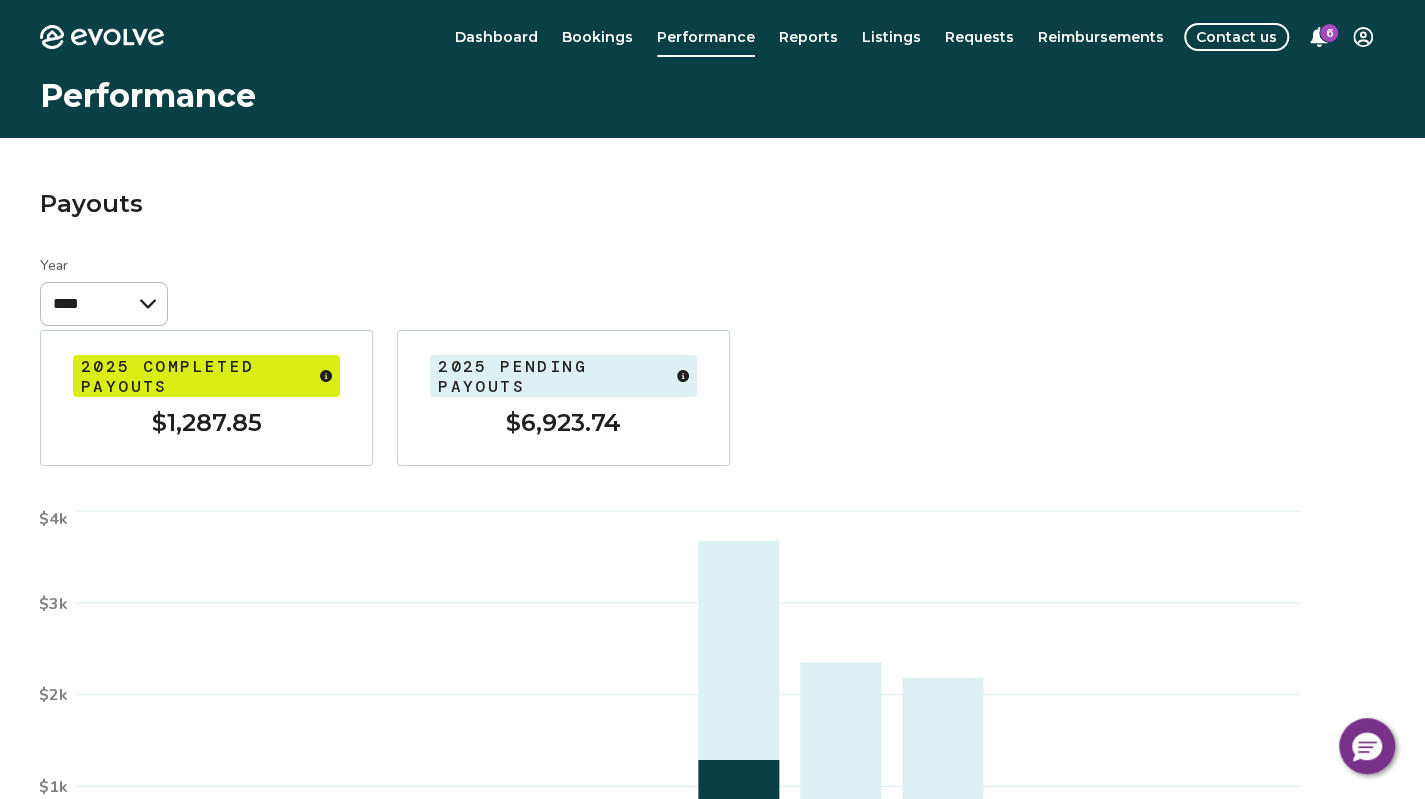 click on "6" at bounding box center (1329, 33) 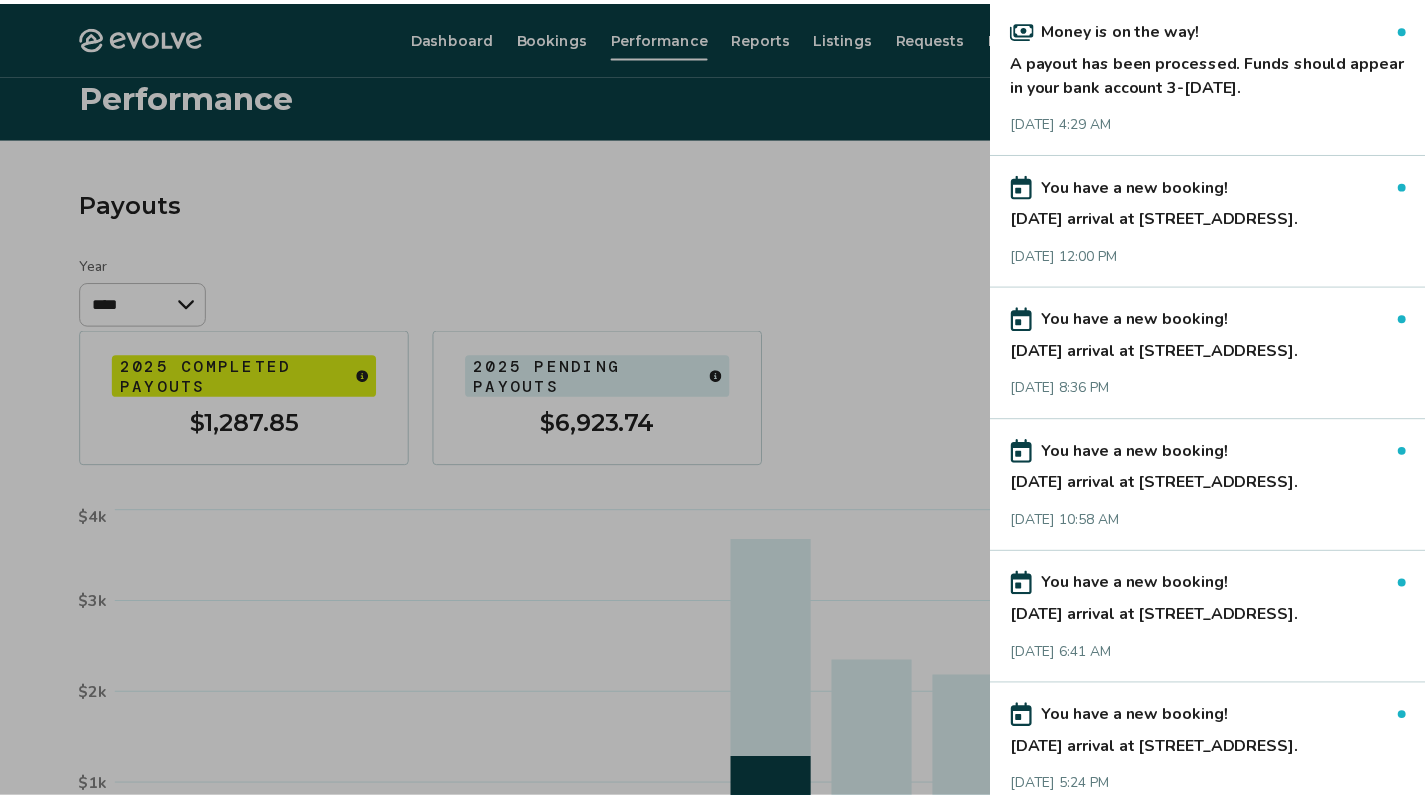 scroll, scrollTop: 174, scrollLeft: 0, axis: vertical 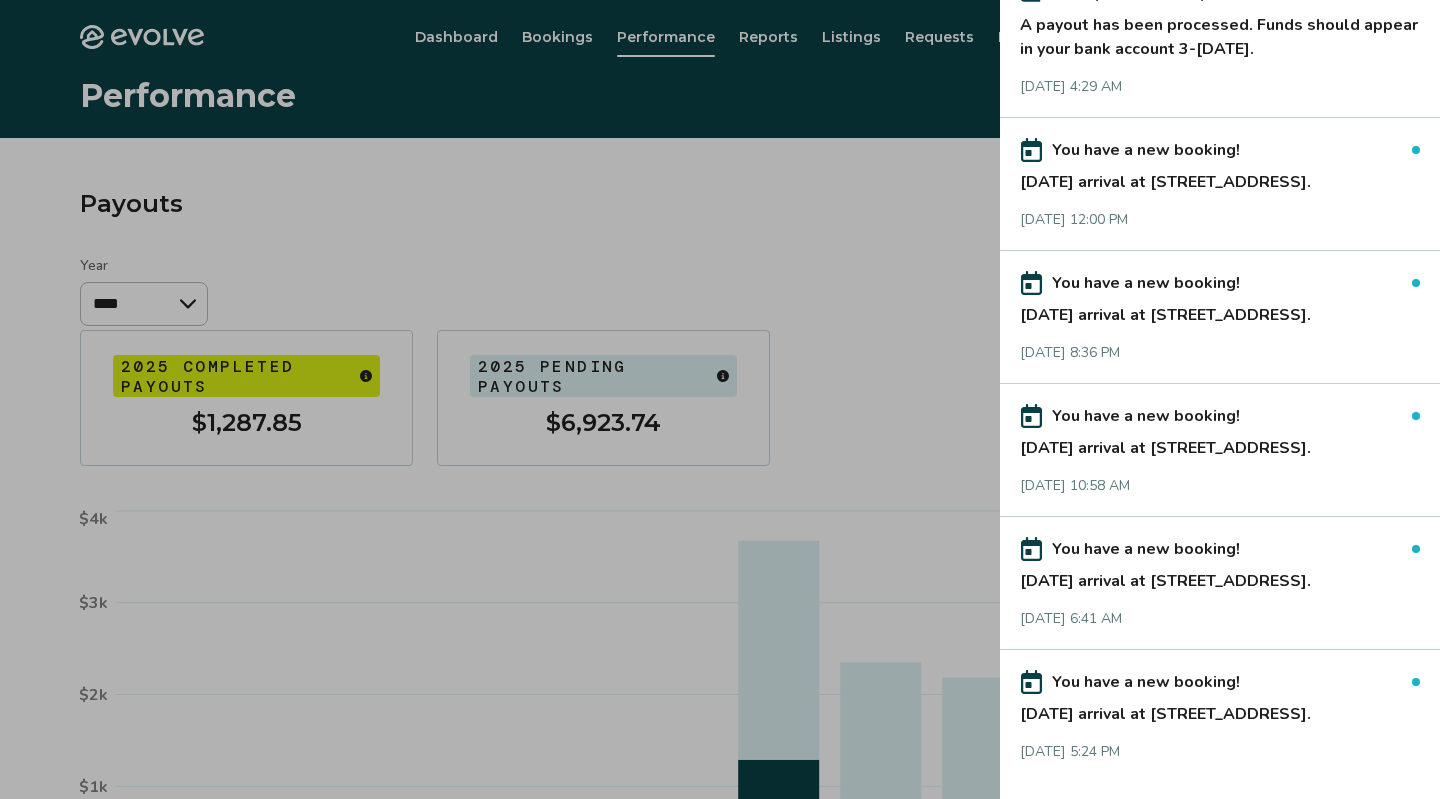 click on "You have a new booking! [DATE] arrival at [STREET_ADDRESS]. [DATE] 8:36 PM" at bounding box center (1220, 317) 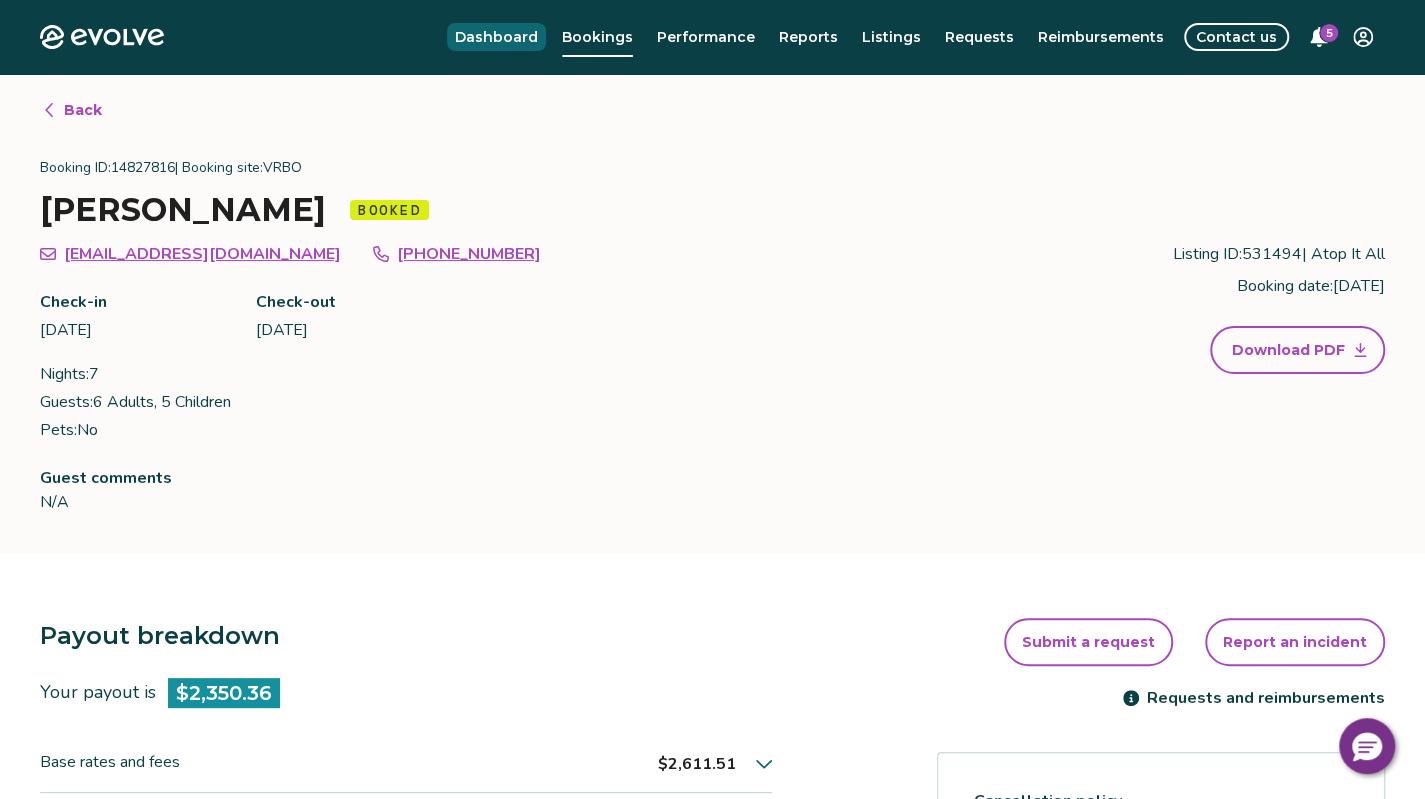 click on "Dashboard" at bounding box center (496, 37) 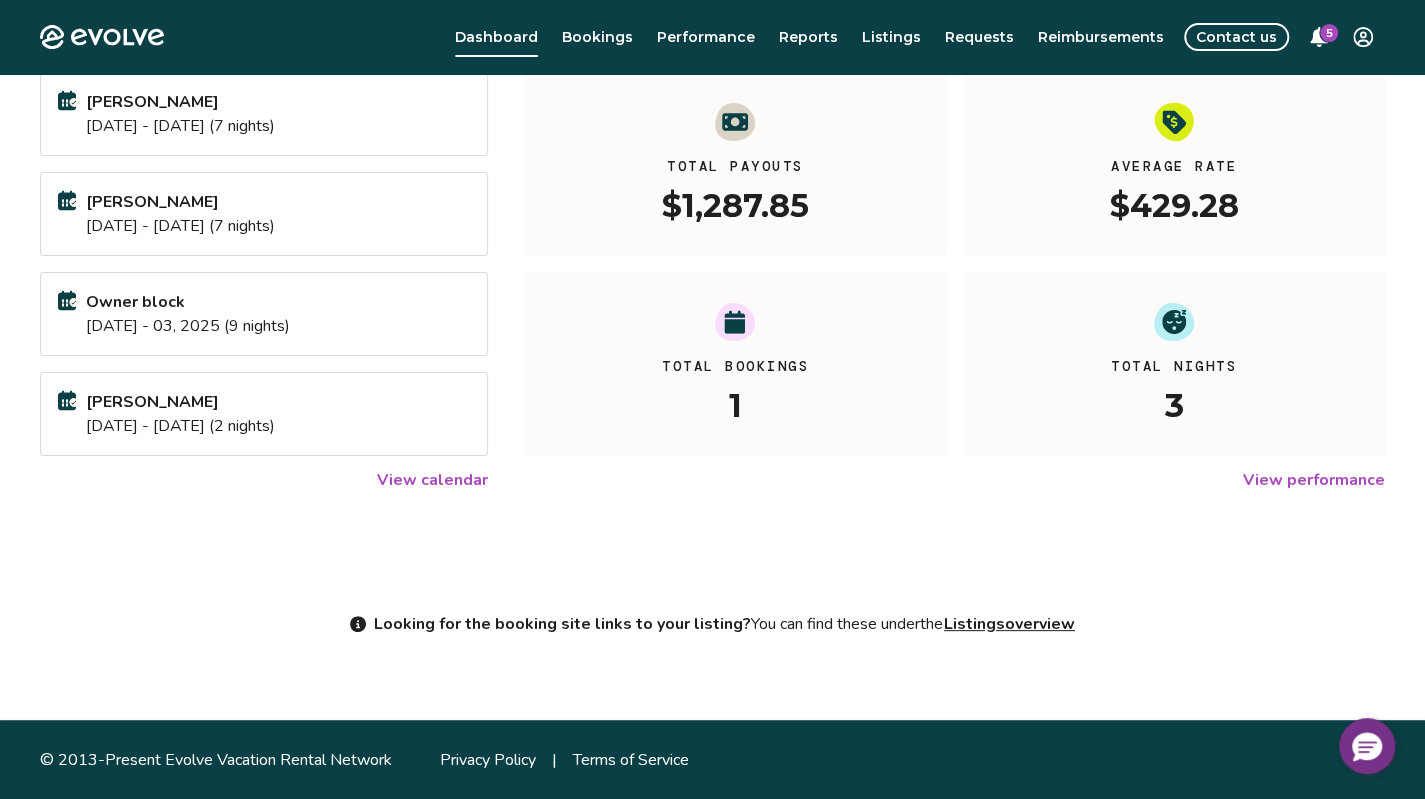 scroll, scrollTop: 0, scrollLeft: 0, axis: both 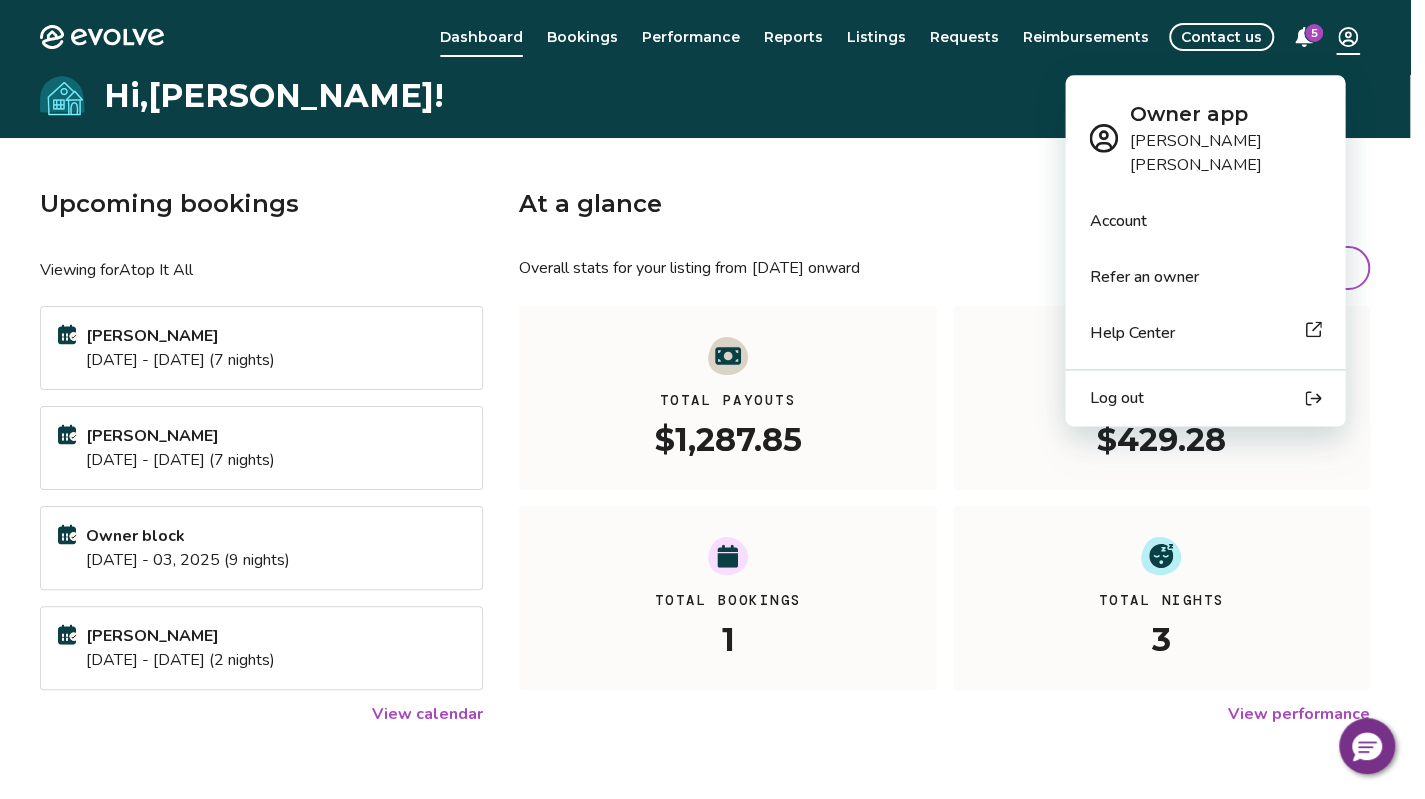click on "Evolve Dashboard Bookings Performance Reports Listings Requests Reimbursements Contact us 5 Hi,  [PERSON_NAME] ! Upcoming bookings Viewing for  Atop It All [PERSON_NAME] [DATE] - [DATE] (7 nights) [PERSON_NAME] [DATE] - [DATE] (7 nights) Owner block [DATE] - 03, 2025 (9 nights) [PERSON_NAME] [DATE] - [DATE] (2 nights) View calendar At a glance Overall stats for your listing from [DATE] onward All YTD MTD Total Payouts $1,287.85 Average Rate $429.28 Total Bookings 1 Total Nights 3 View performance Looking for the booking site links to your listing?  You can find these under  the  Listings  overview © 2013-Present Evolve Vacation Rental Network Privacy Policy | Terms of Service
$0 Owner app [PERSON_NAME] Account Refer an owner Help Center Log out" at bounding box center (712, 517) 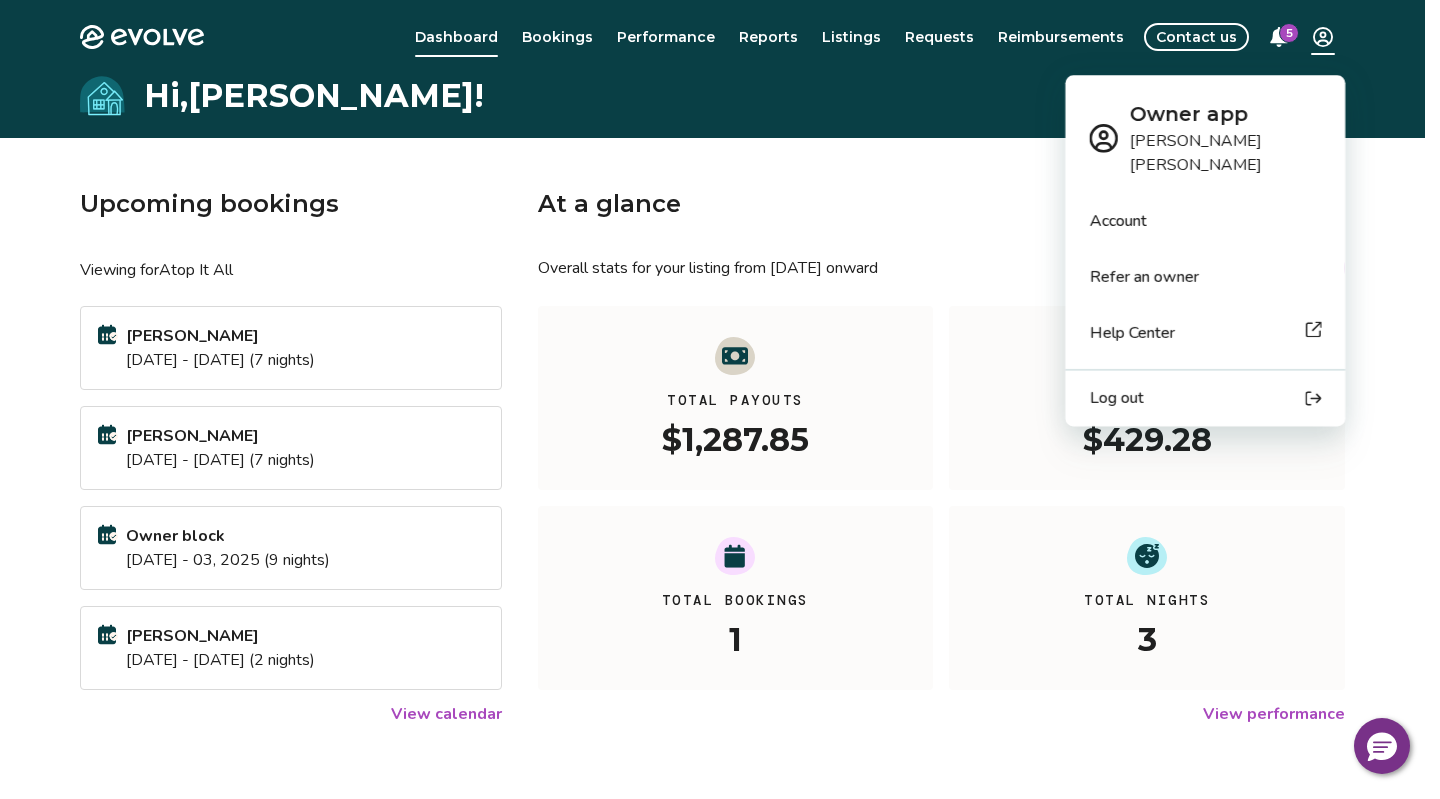 click on "Account" at bounding box center [1117, 221] 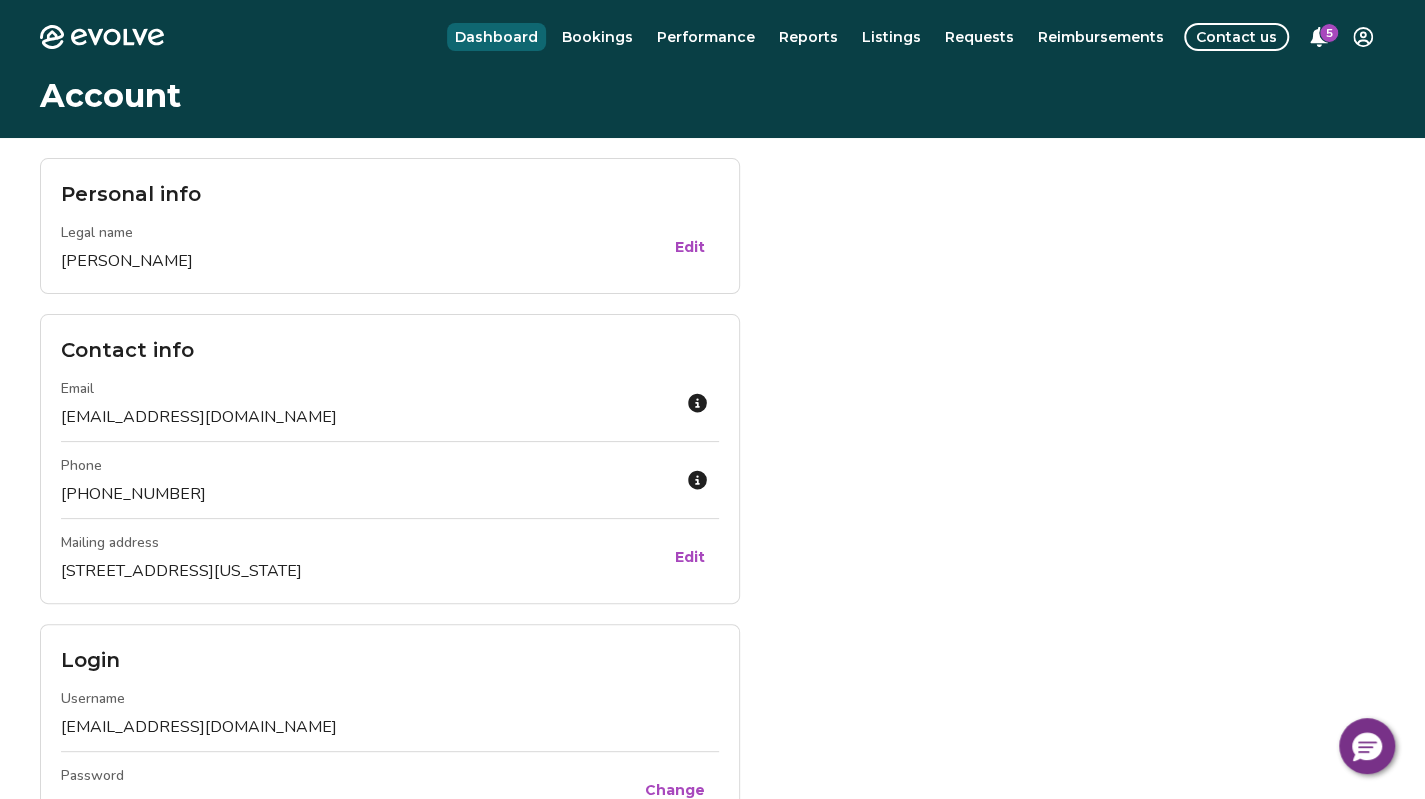 click on "Dashboard" at bounding box center [496, 37] 